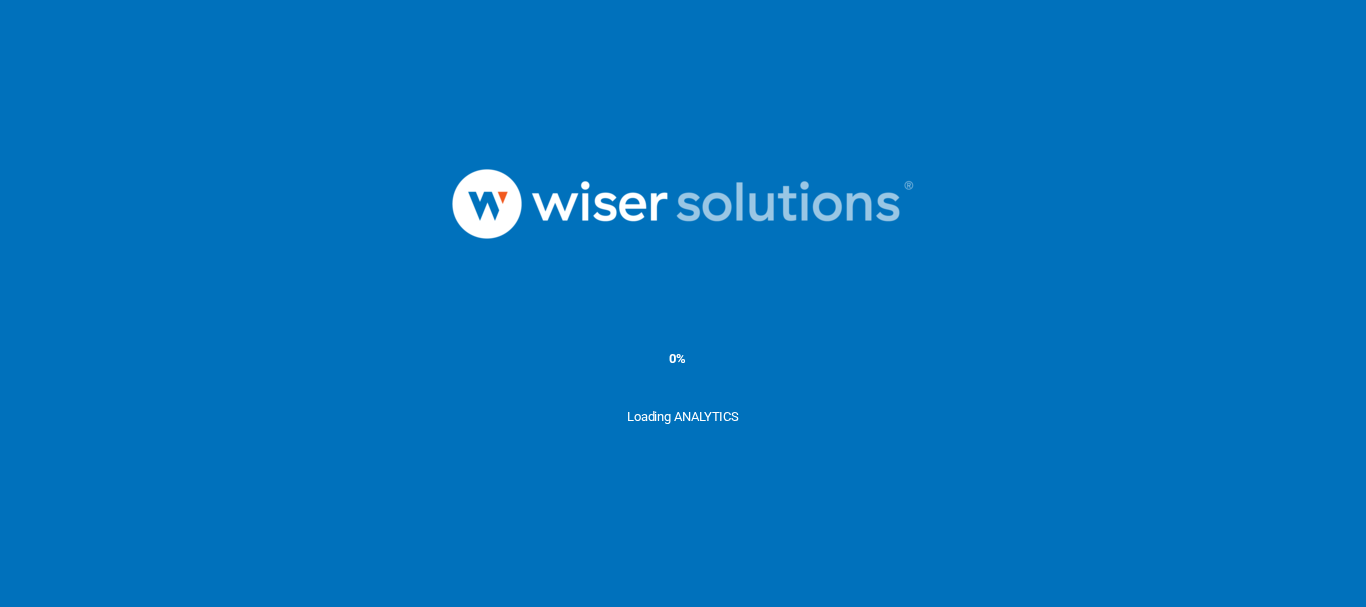 scroll, scrollTop: 0, scrollLeft: 0, axis: both 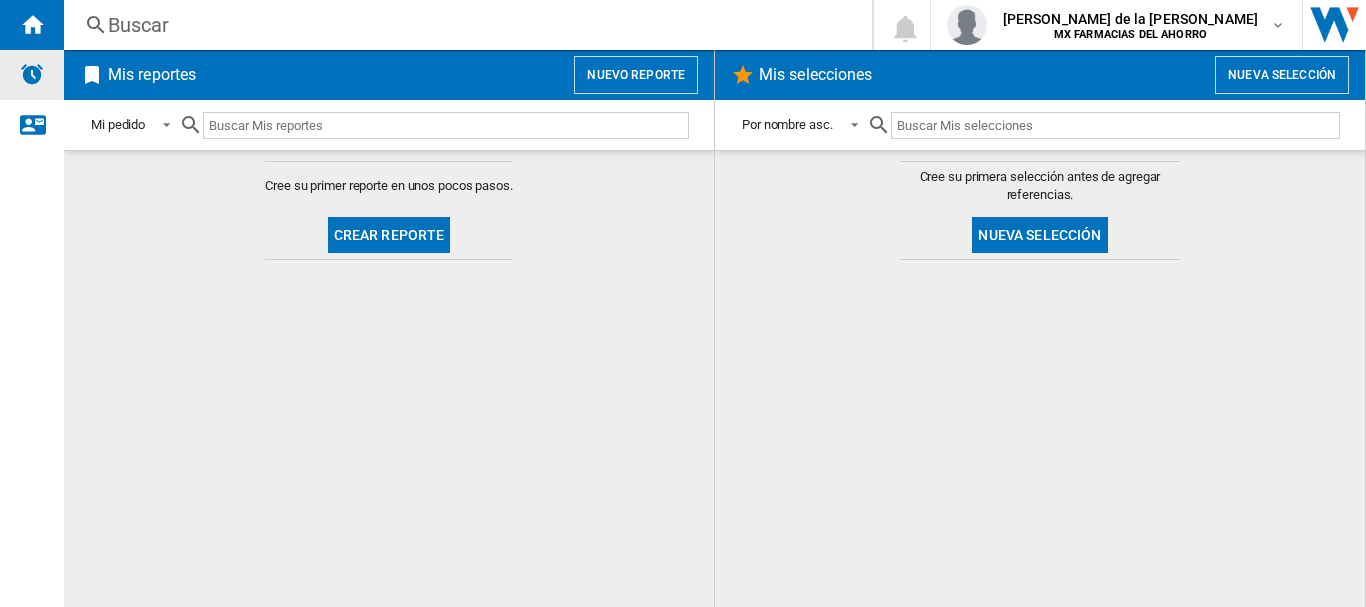 click at bounding box center (32, 74) 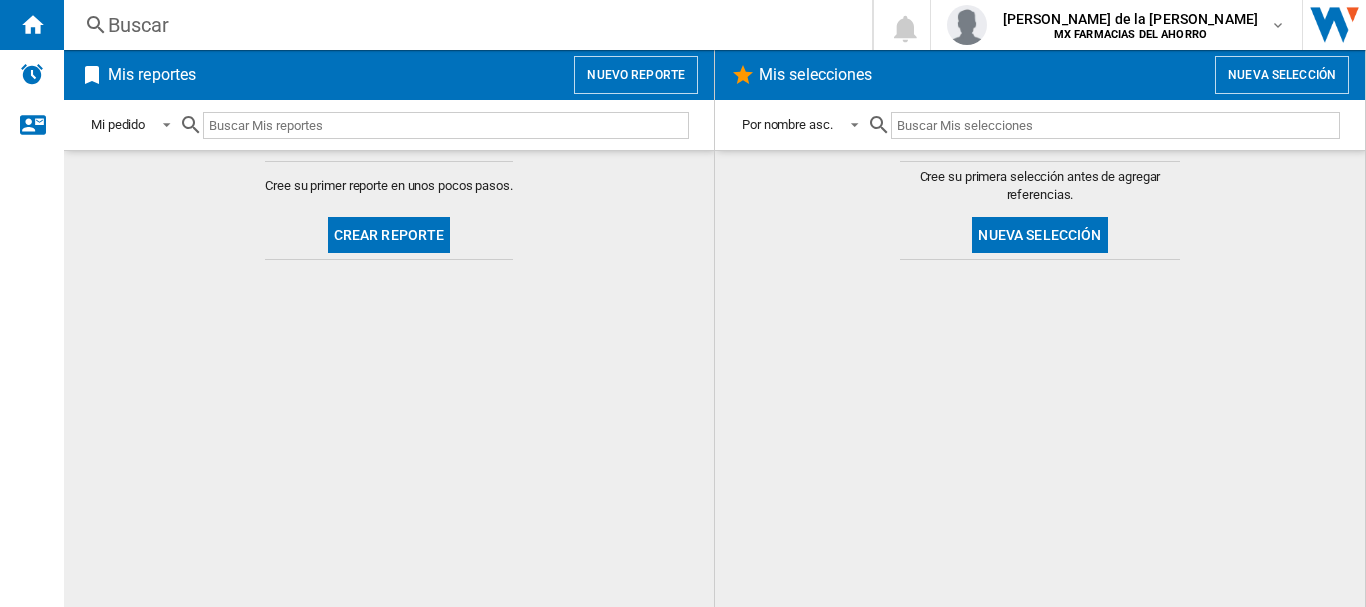 click 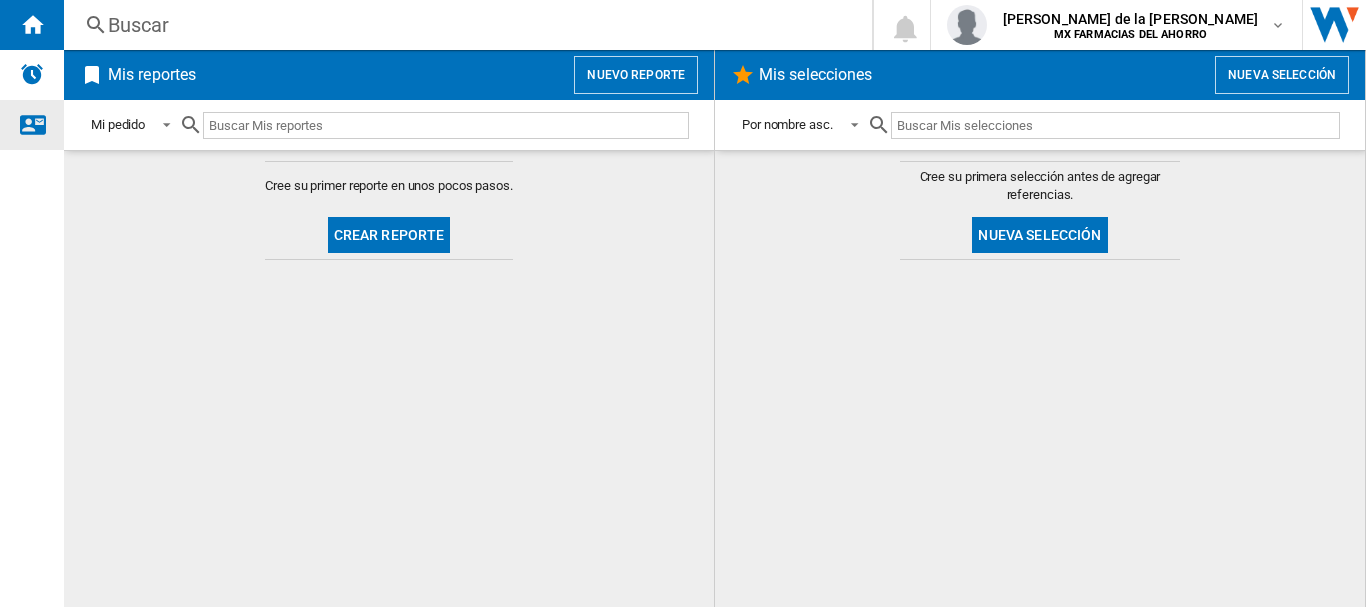 click at bounding box center [32, 124] 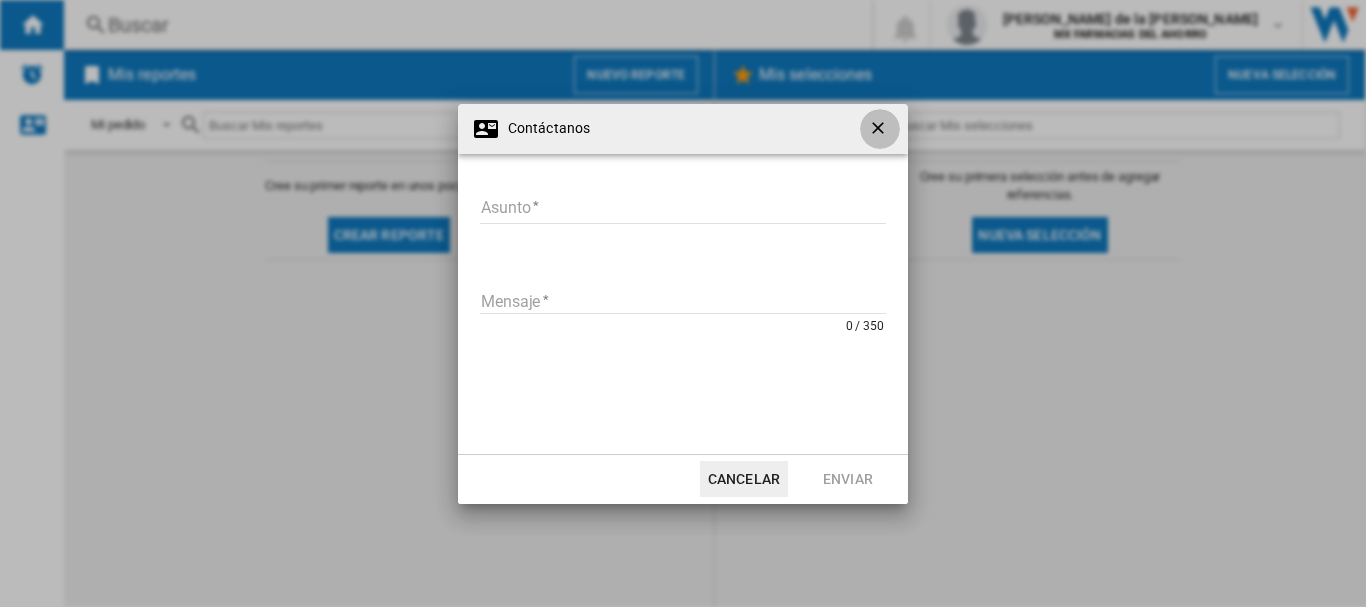 click at bounding box center [880, 129] 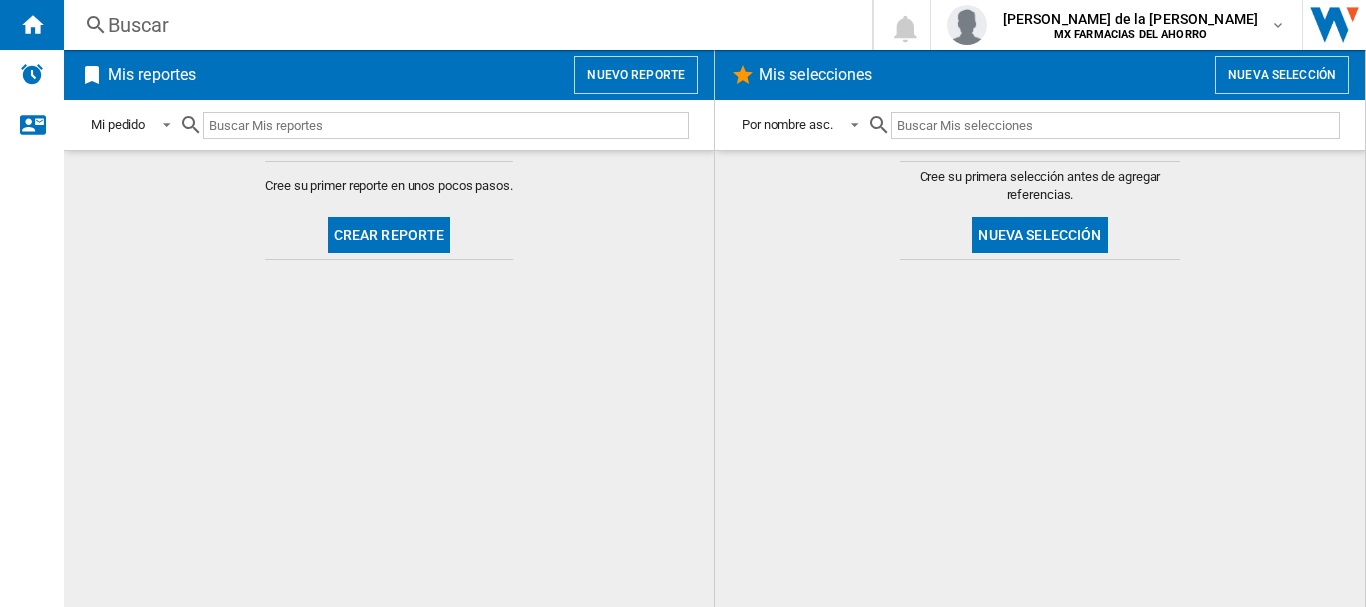 drag, startPoint x: 991, startPoint y: 151, endPoint x: 983, endPoint y: 144, distance: 10.630146 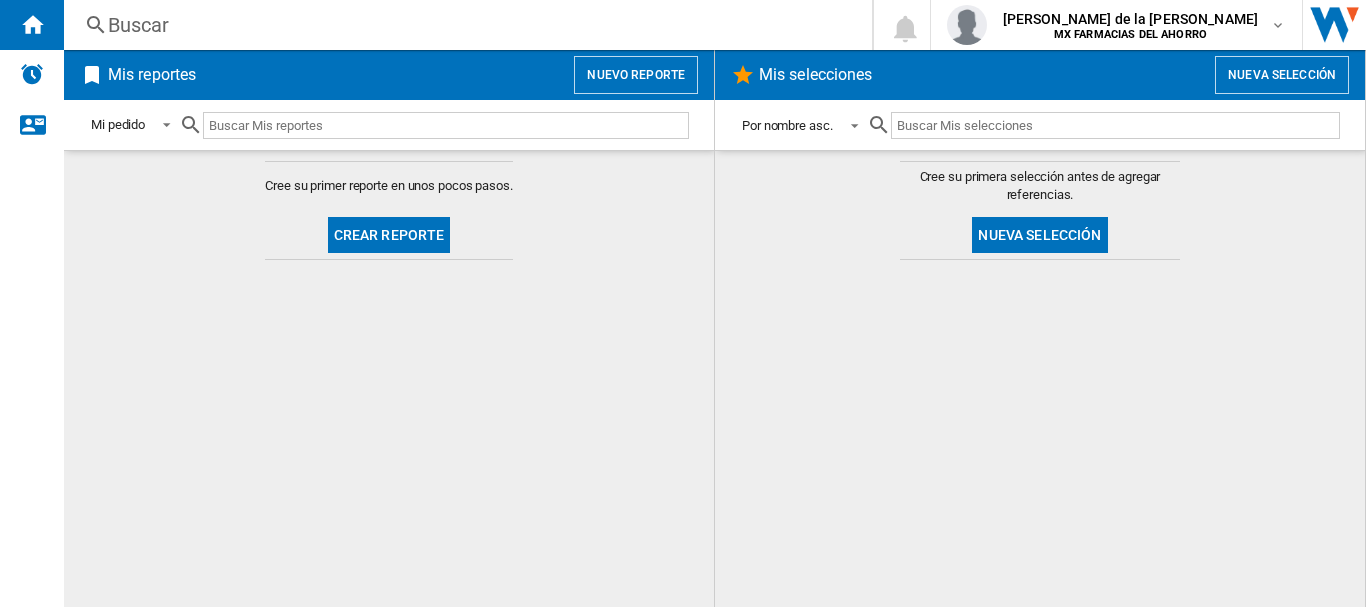 click at bounding box center (849, 124) 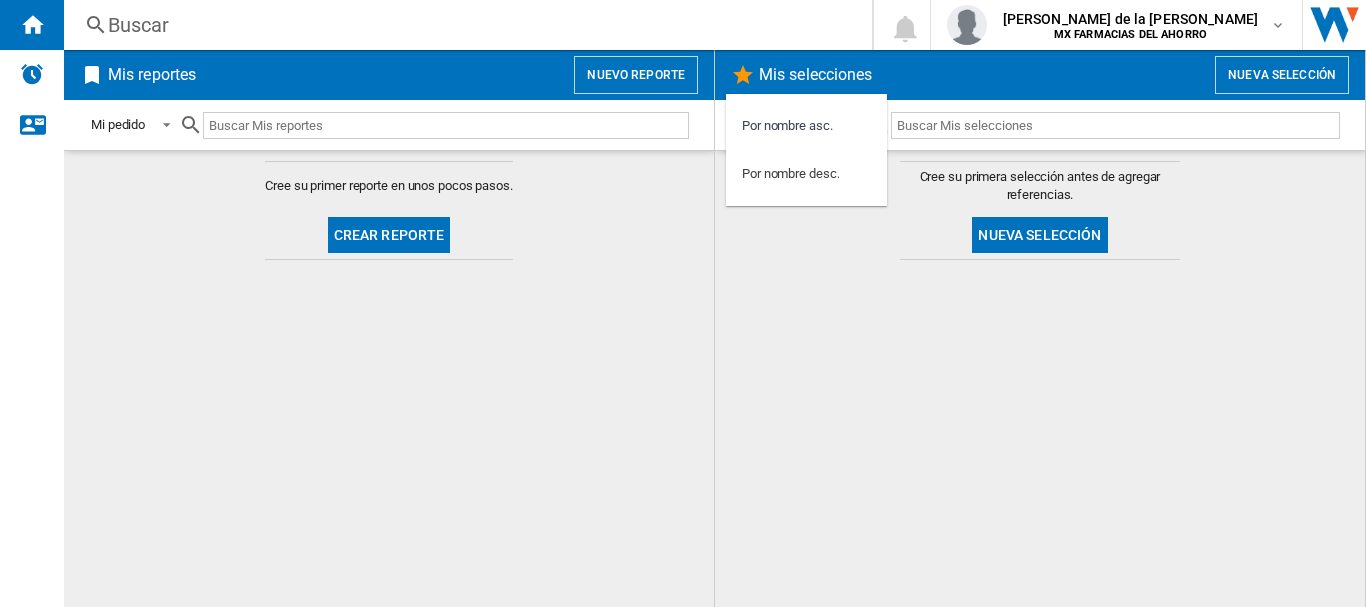 click at bounding box center (683, 303) 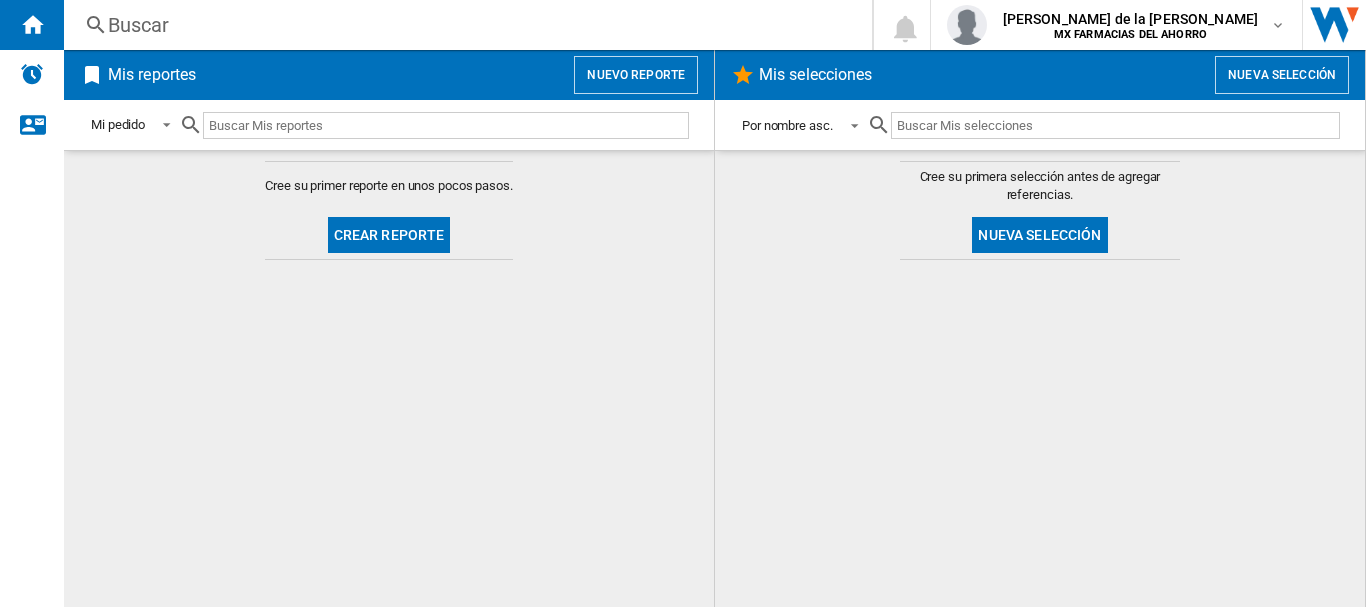 click at bounding box center (849, 124) 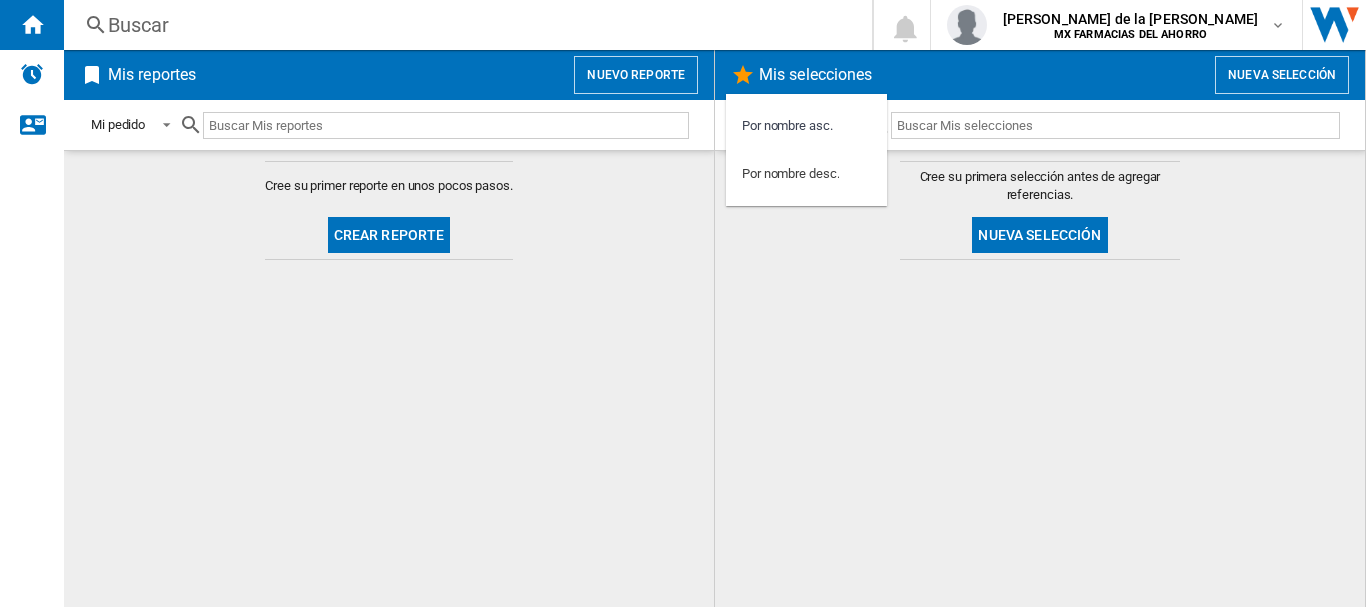 click at bounding box center (683, 303) 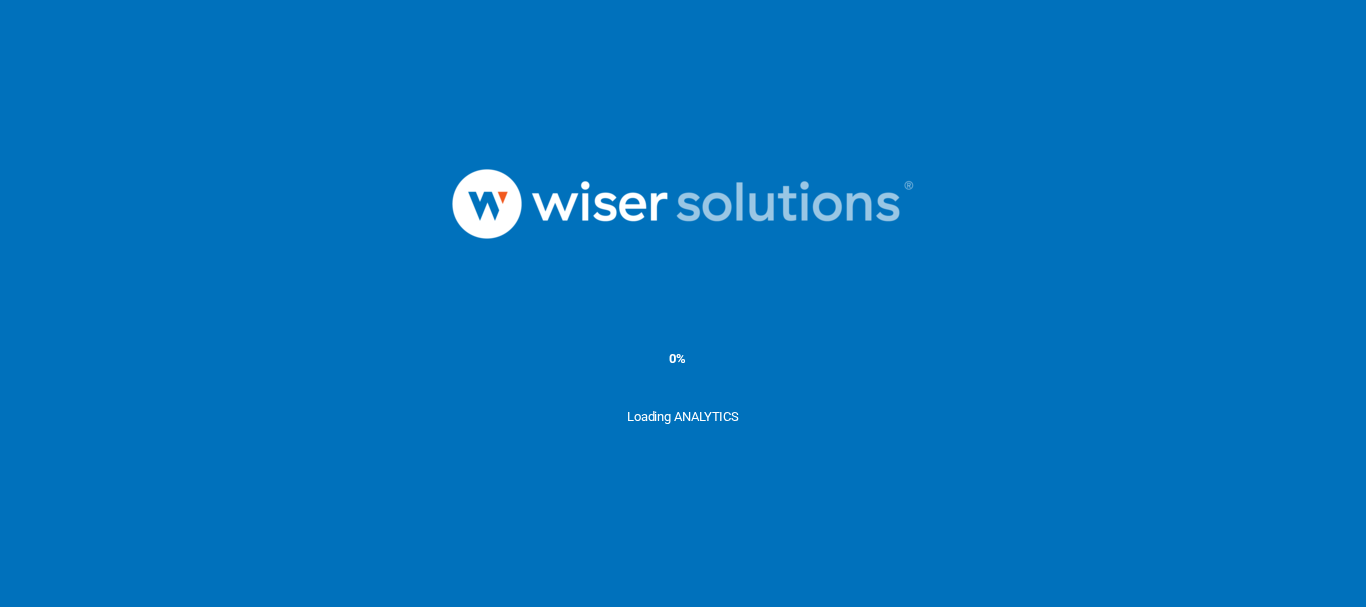 scroll, scrollTop: 0, scrollLeft: 0, axis: both 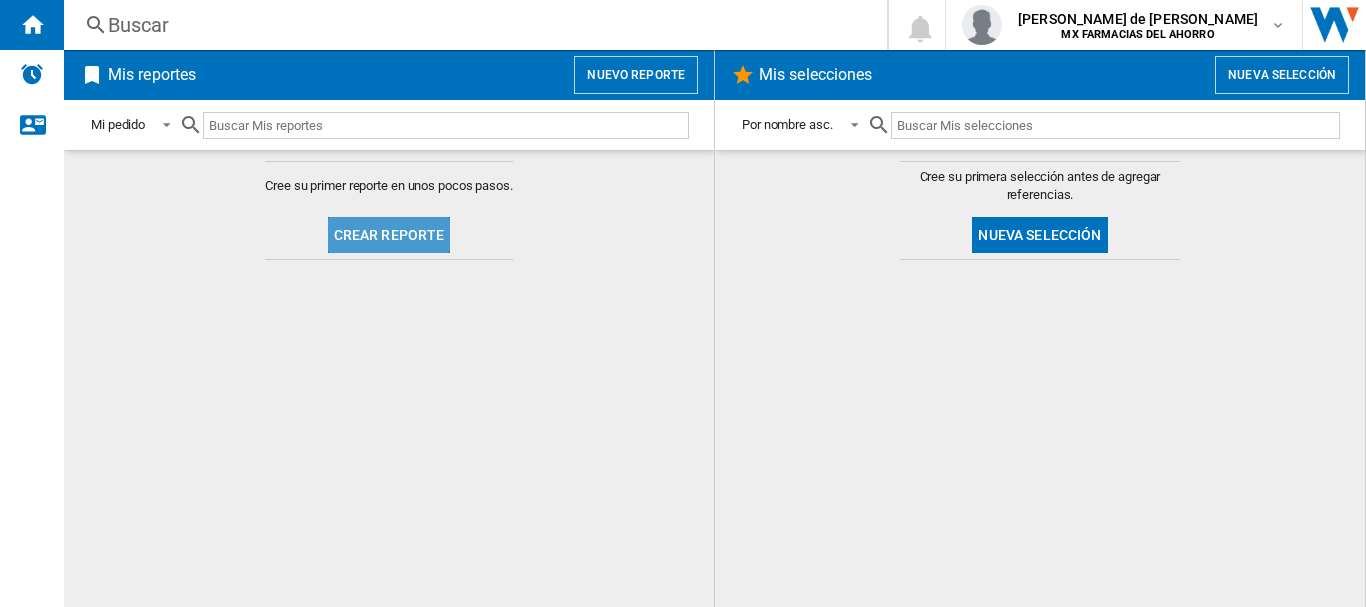 click on "Crear reporte" 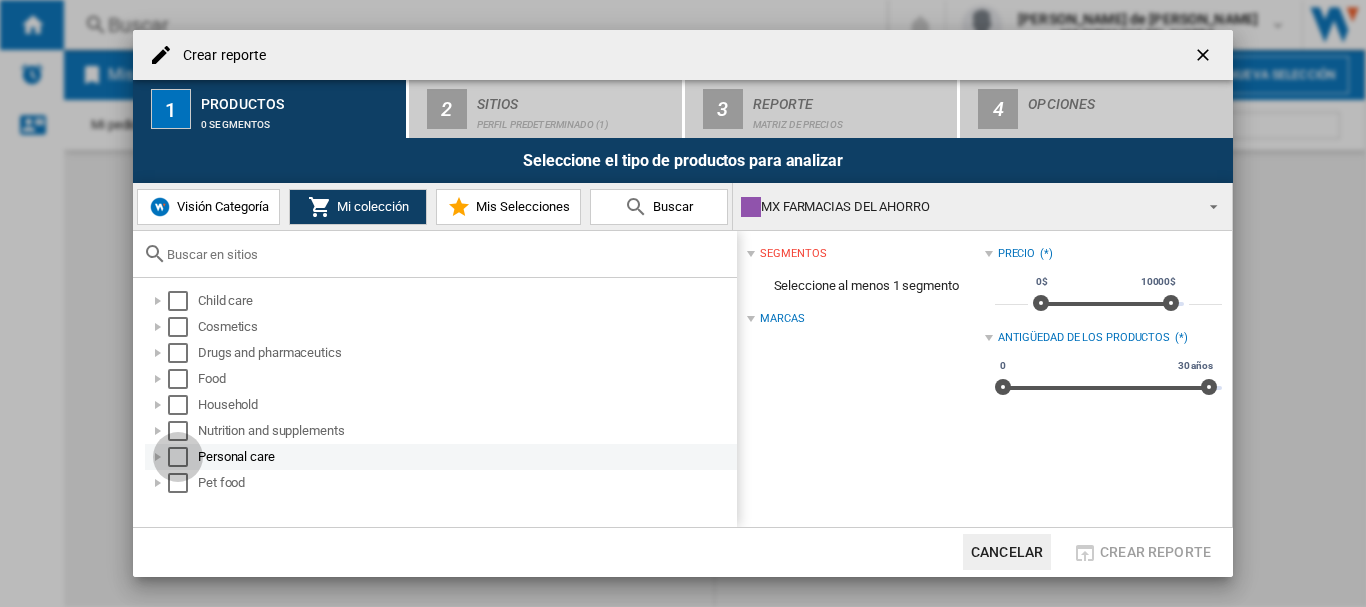 click at bounding box center [178, 457] 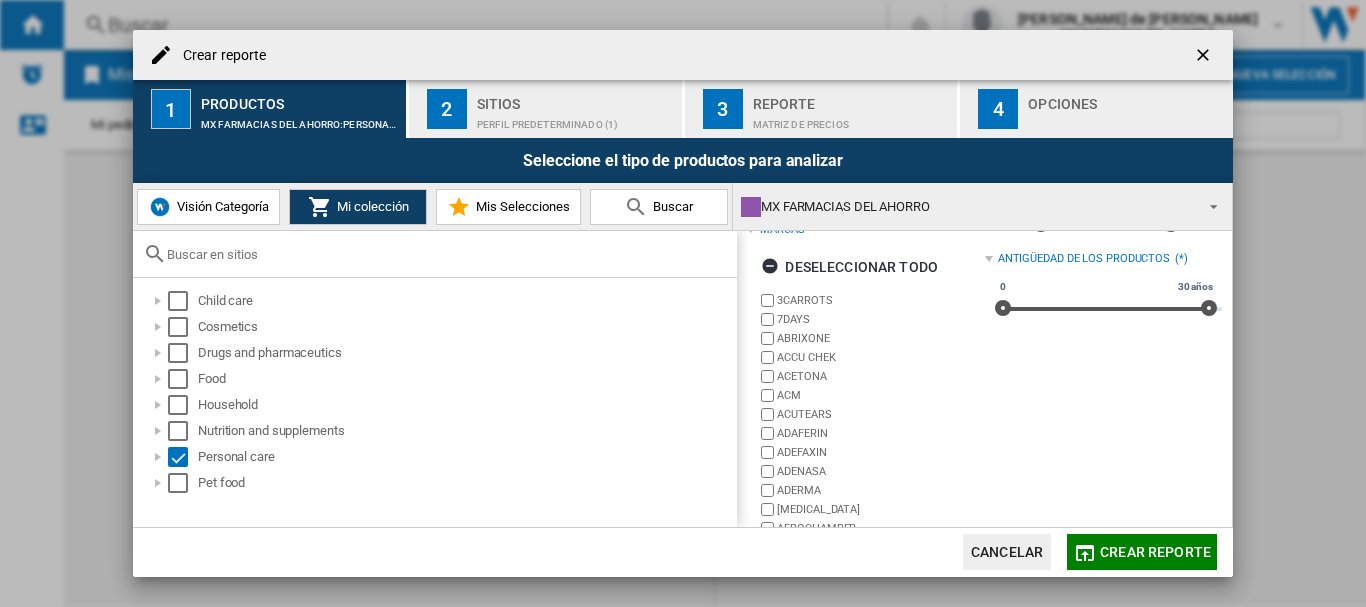 scroll, scrollTop: 172, scrollLeft: 0, axis: vertical 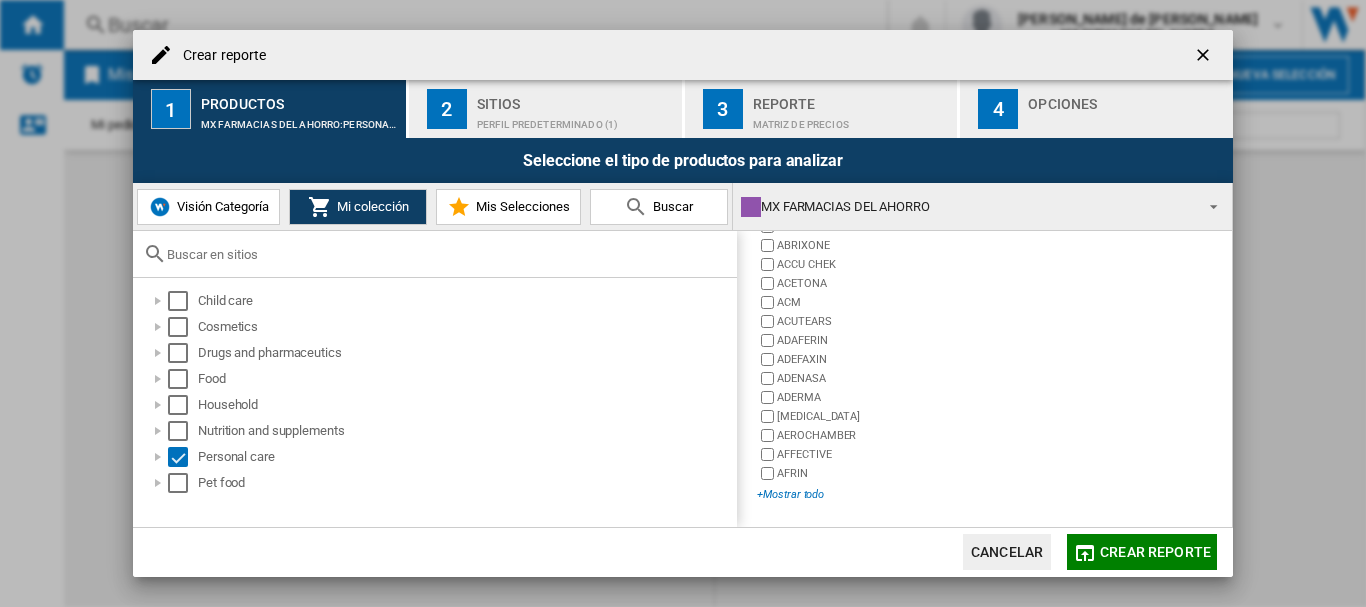 click on "+Mostrar todo" at bounding box center [870, 494] 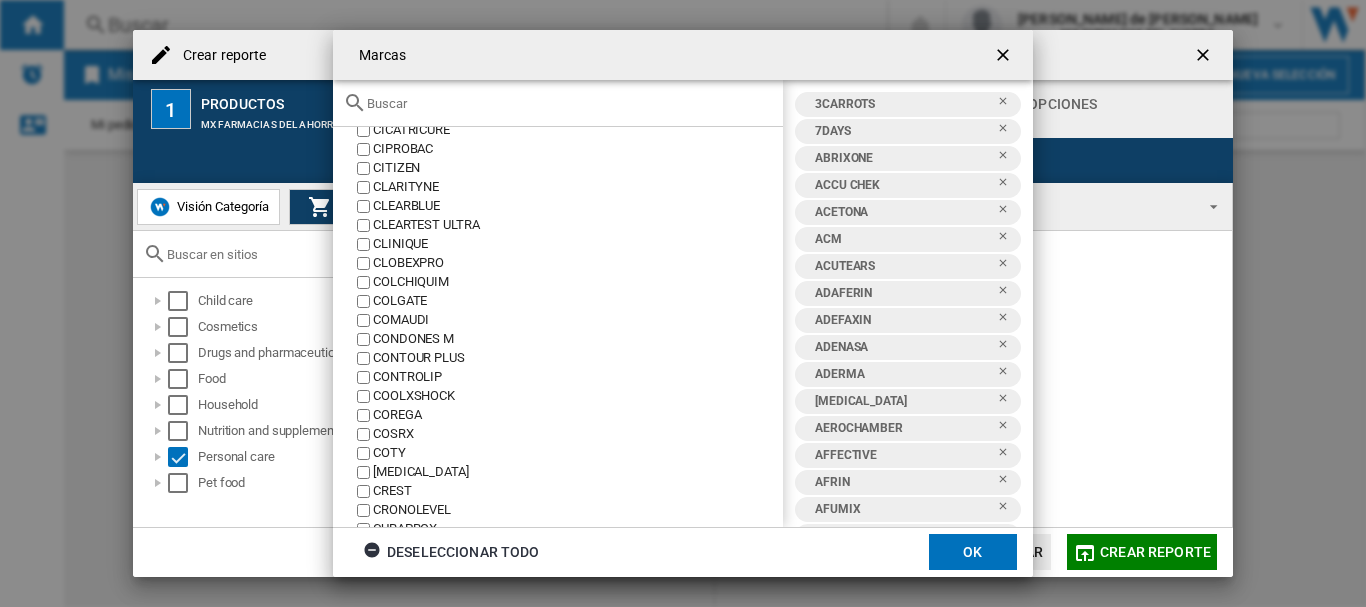 scroll, scrollTop: 2900, scrollLeft: 0, axis: vertical 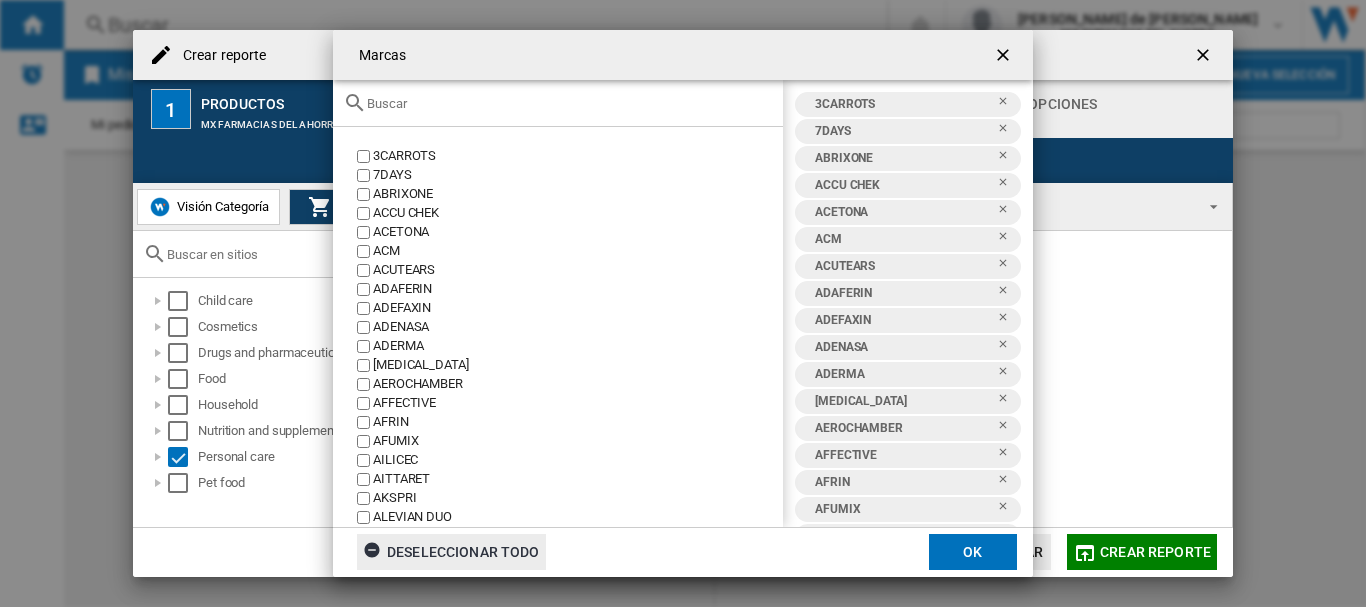 click on "Deseleccionar todo" 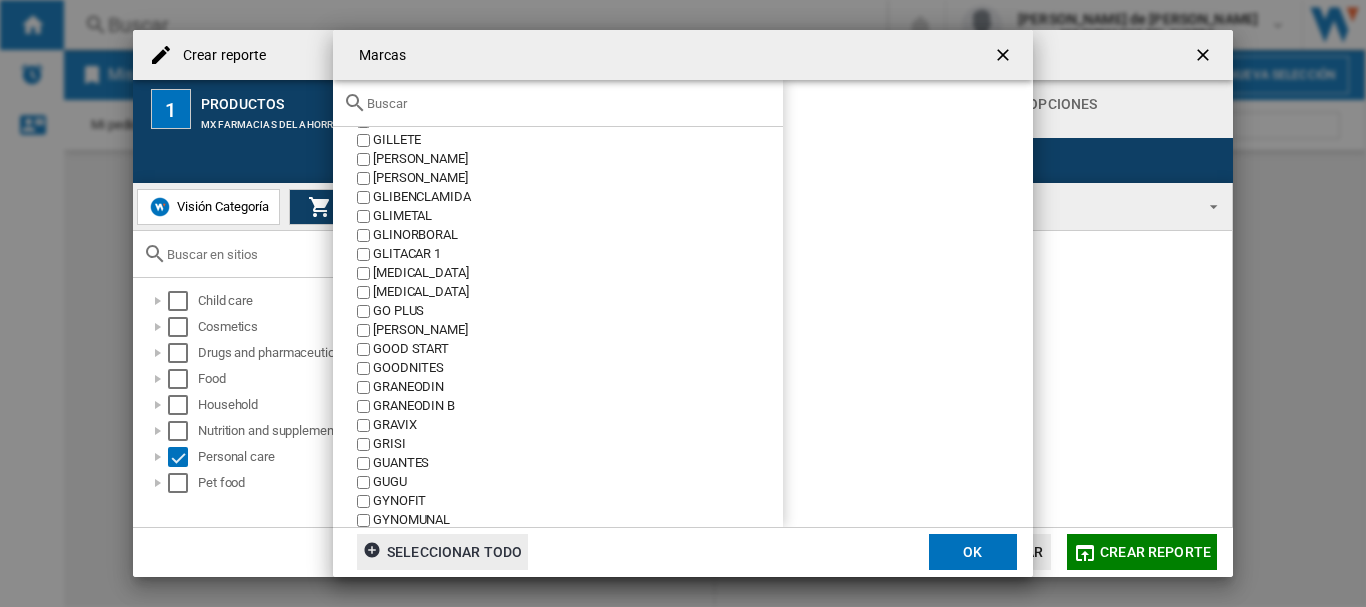scroll, scrollTop: 5061, scrollLeft: 0, axis: vertical 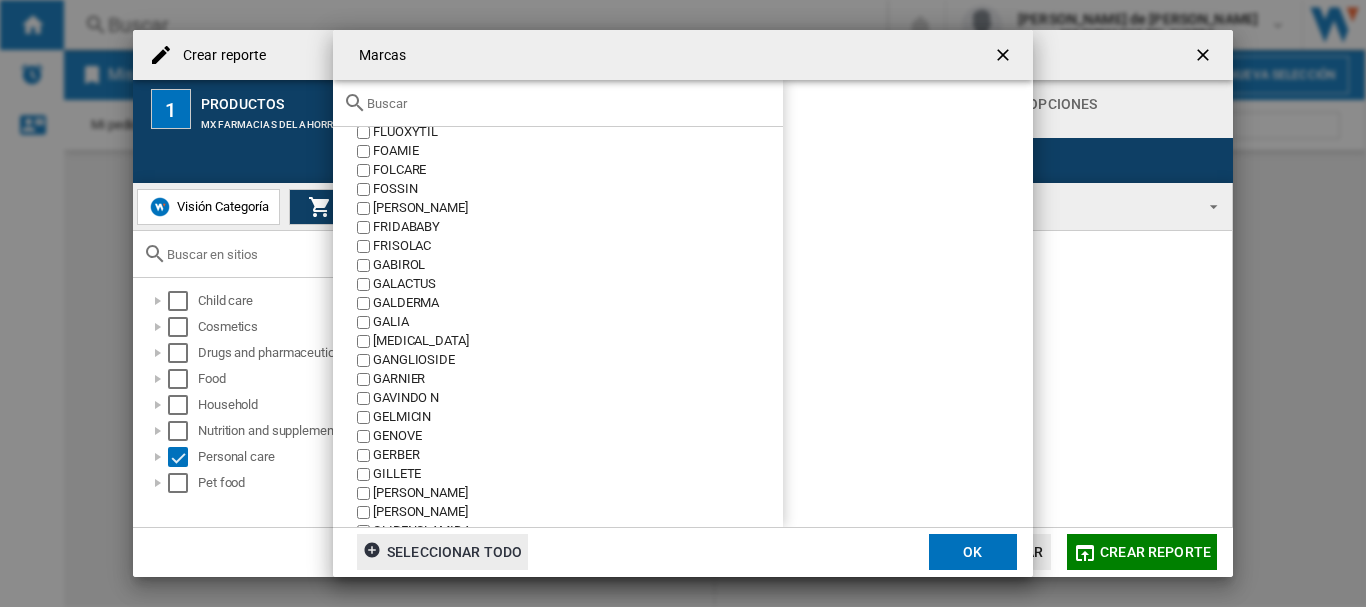 click on "GARNIER" 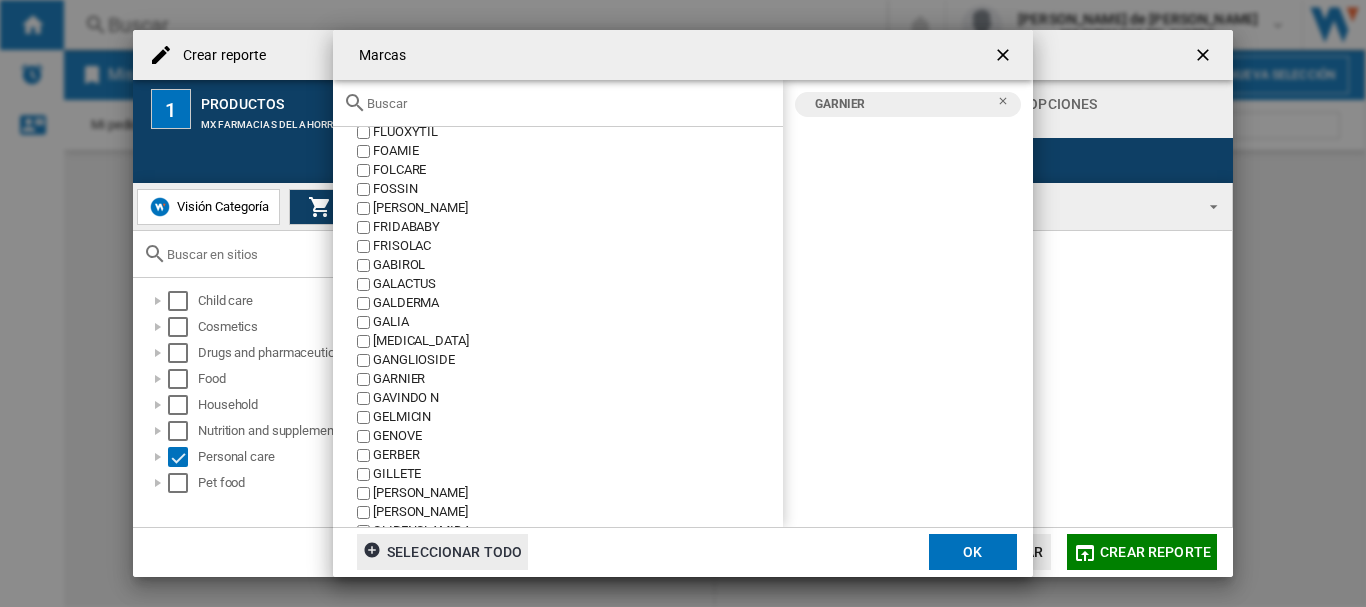 click on "OK" 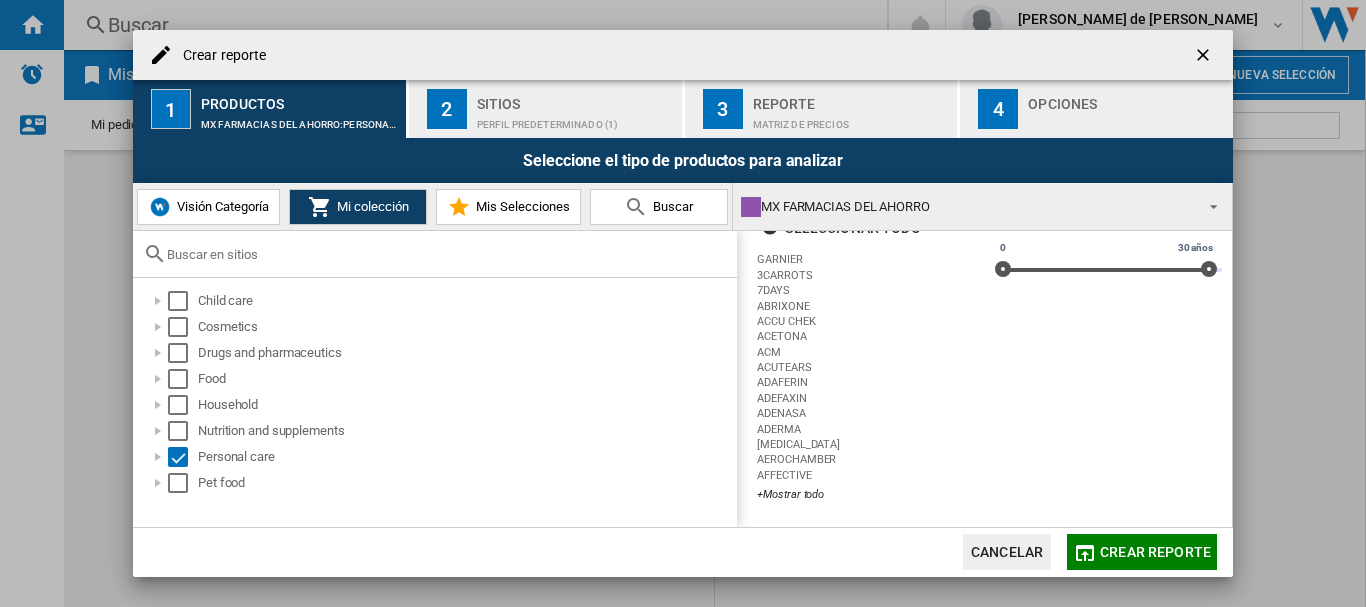 scroll, scrollTop: 0, scrollLeft: 0, axis: both 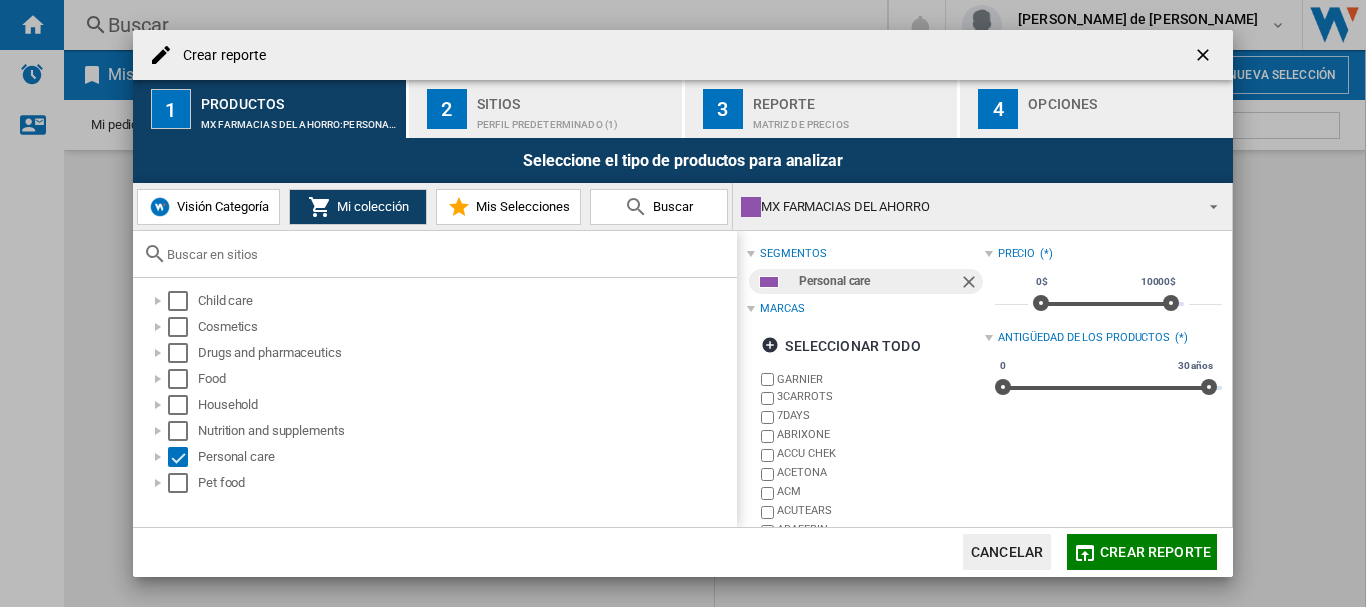 click on "Perfil predeterminado (1)" at bounding box center (575, 119) 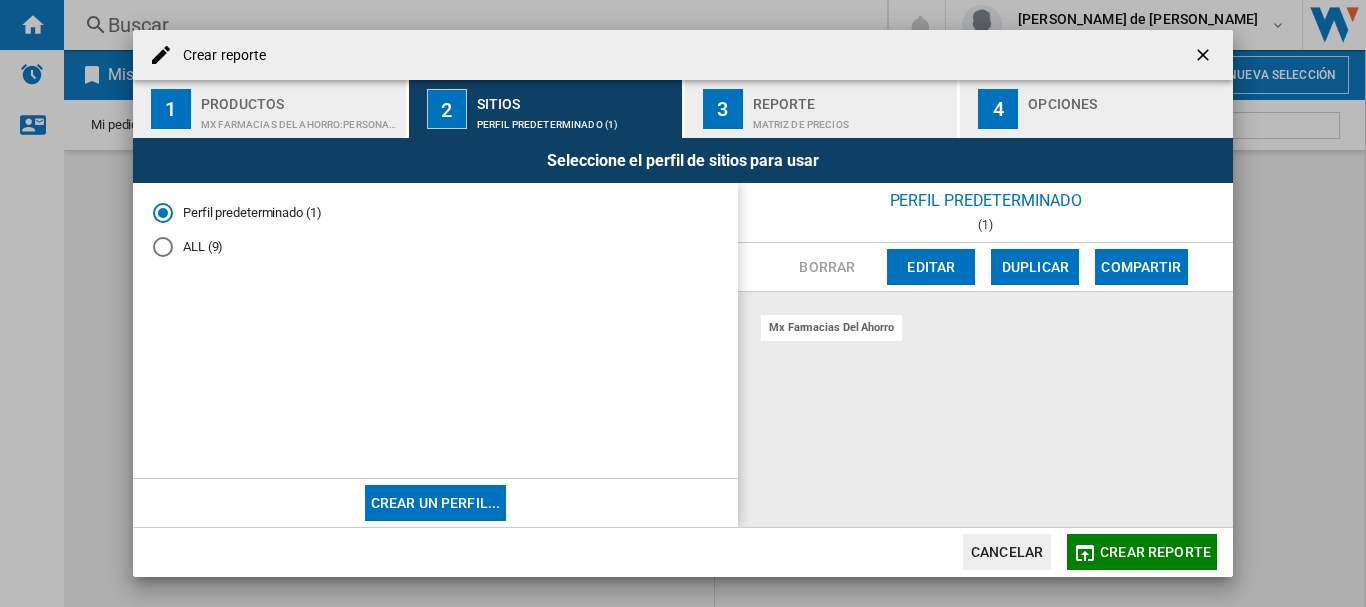 click on "ALL (9)" at bounding box center (435, 247) 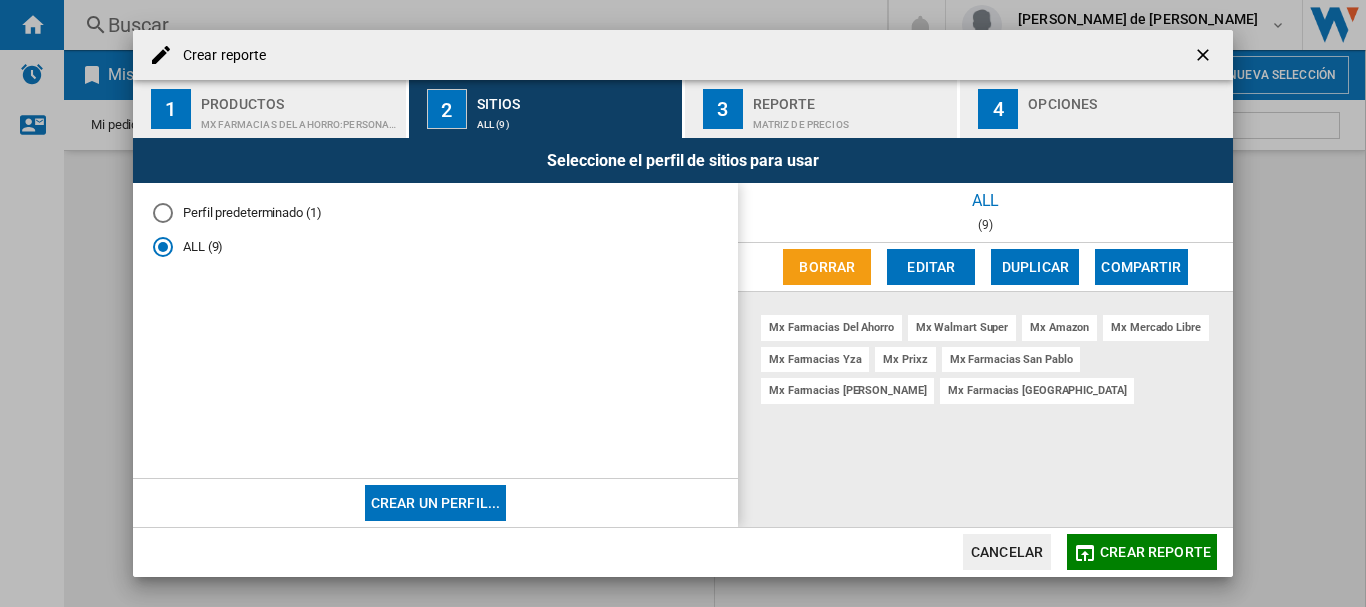 click on "Matriz de precios" at bounding box center [851, 119] 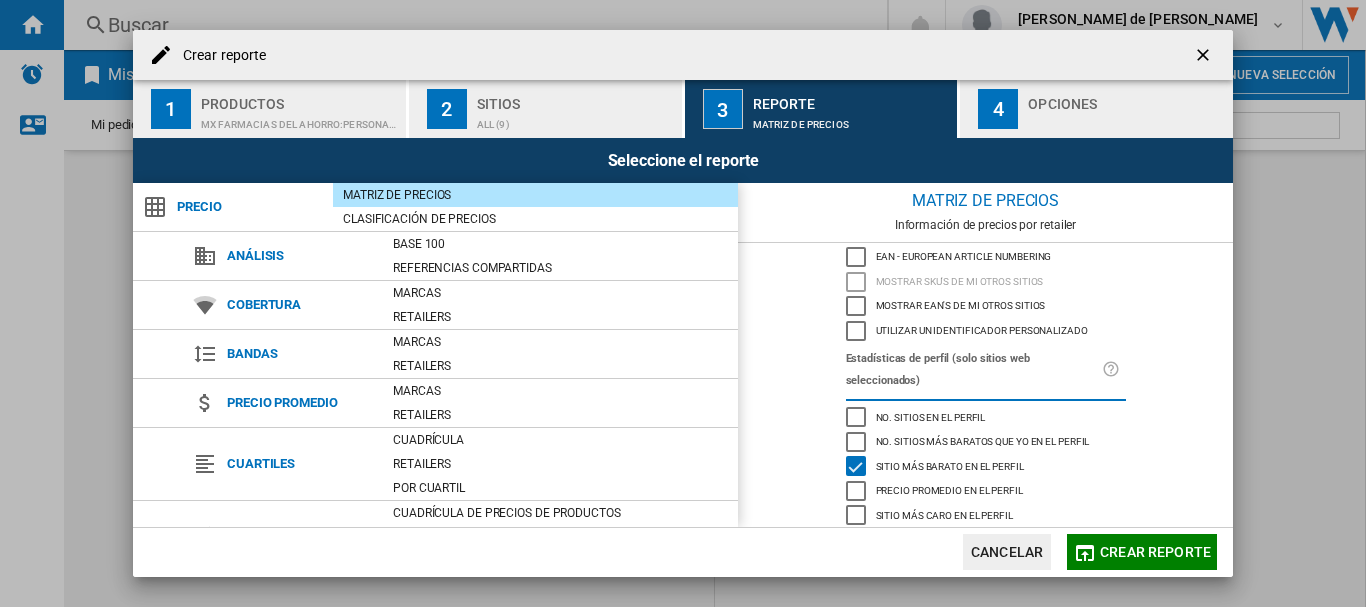 scroll, scrollTop: 100, scrollLeft: 0, axis: vertical 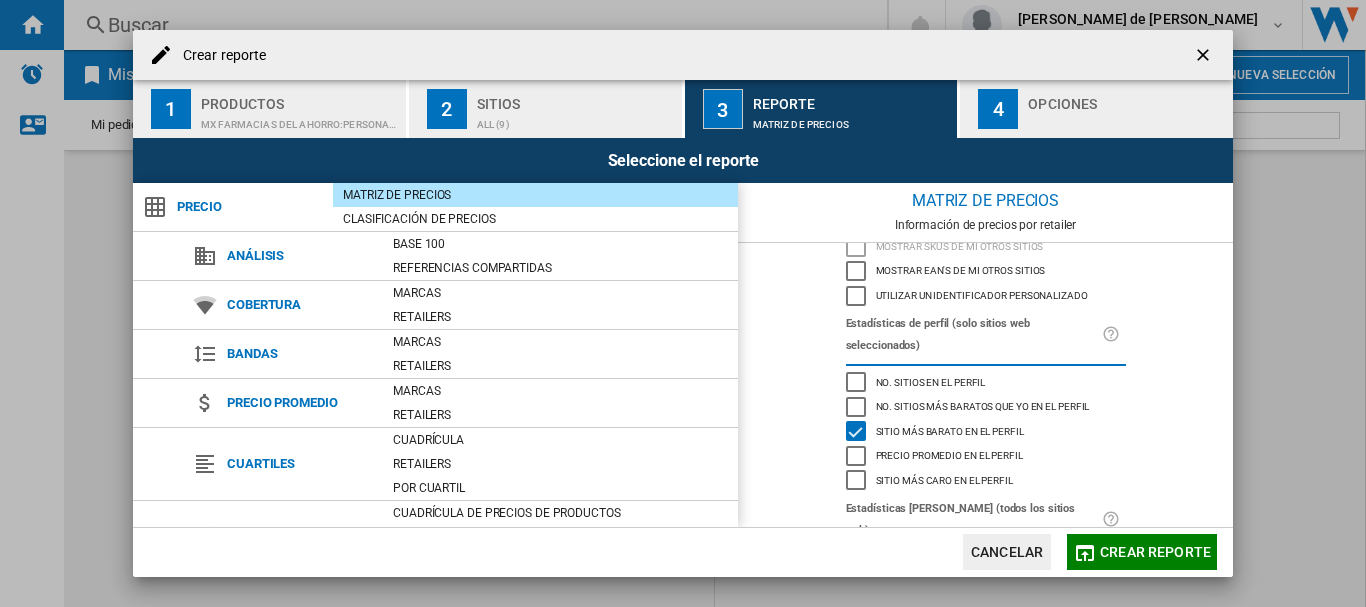 click 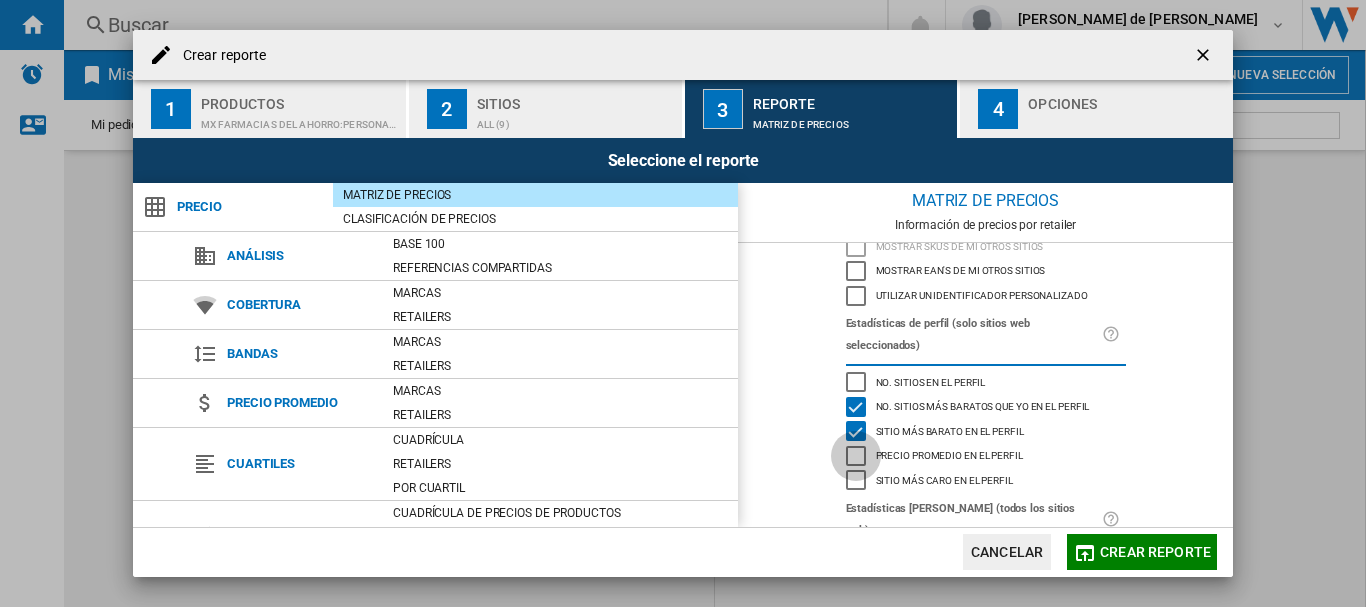 click 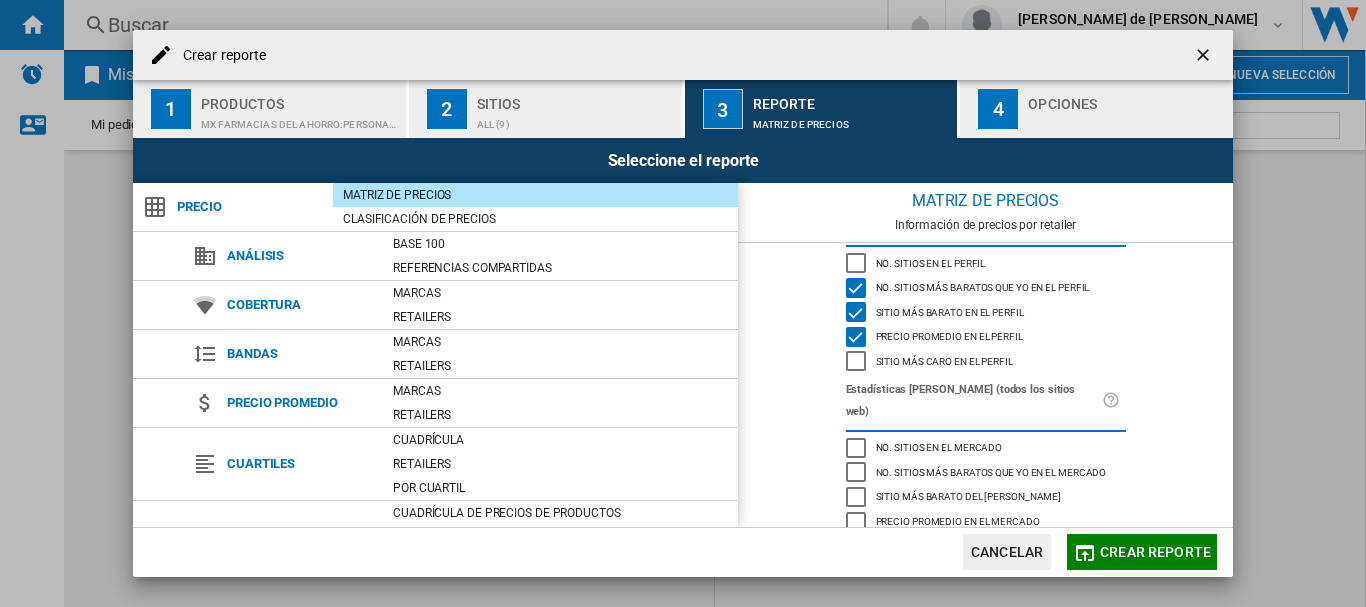scroll, scrollTop: 223, scrollLeft: 0, axis: vertical 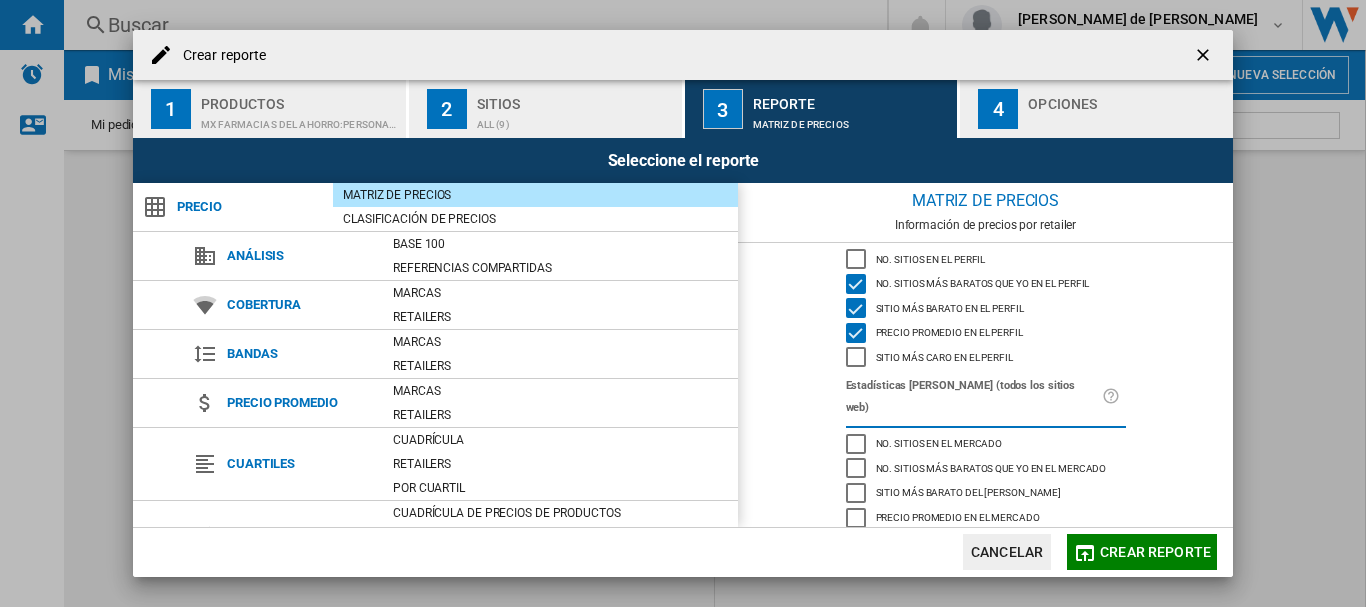 click 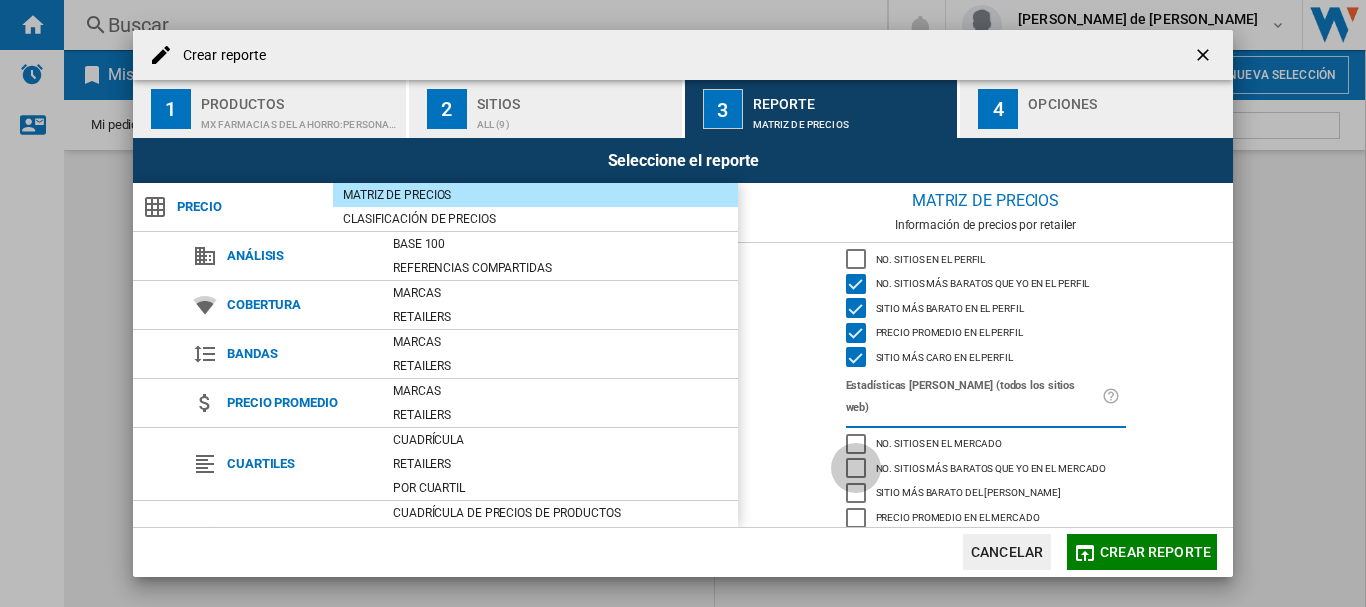 click 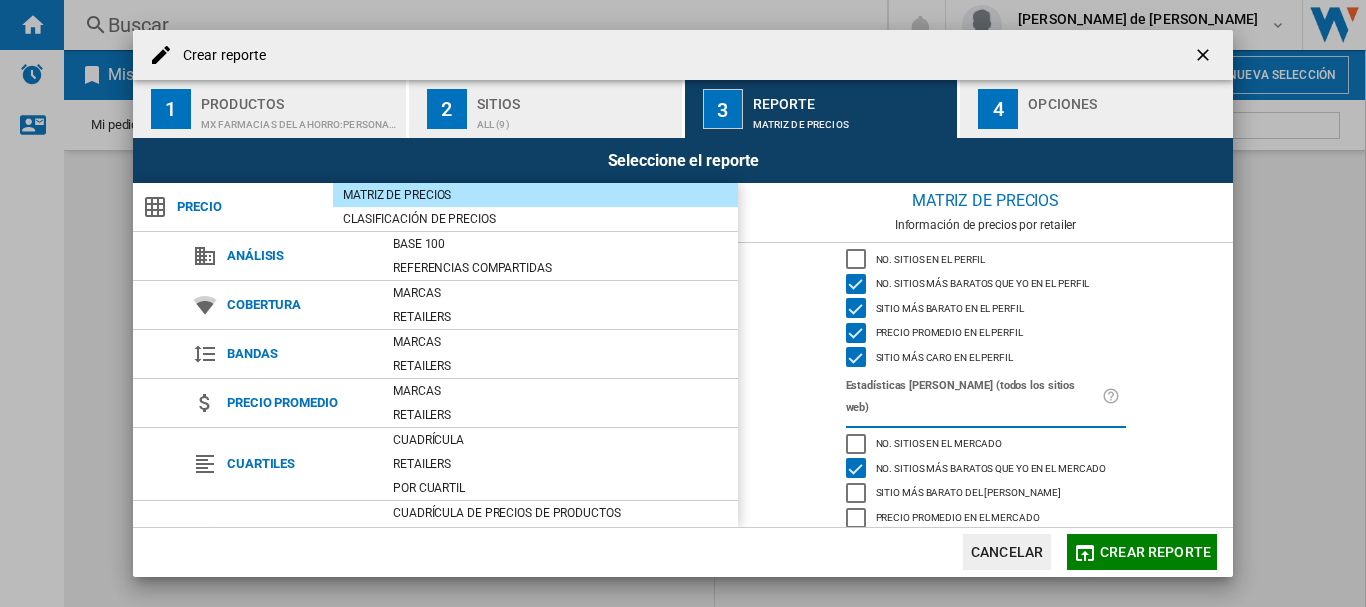 click 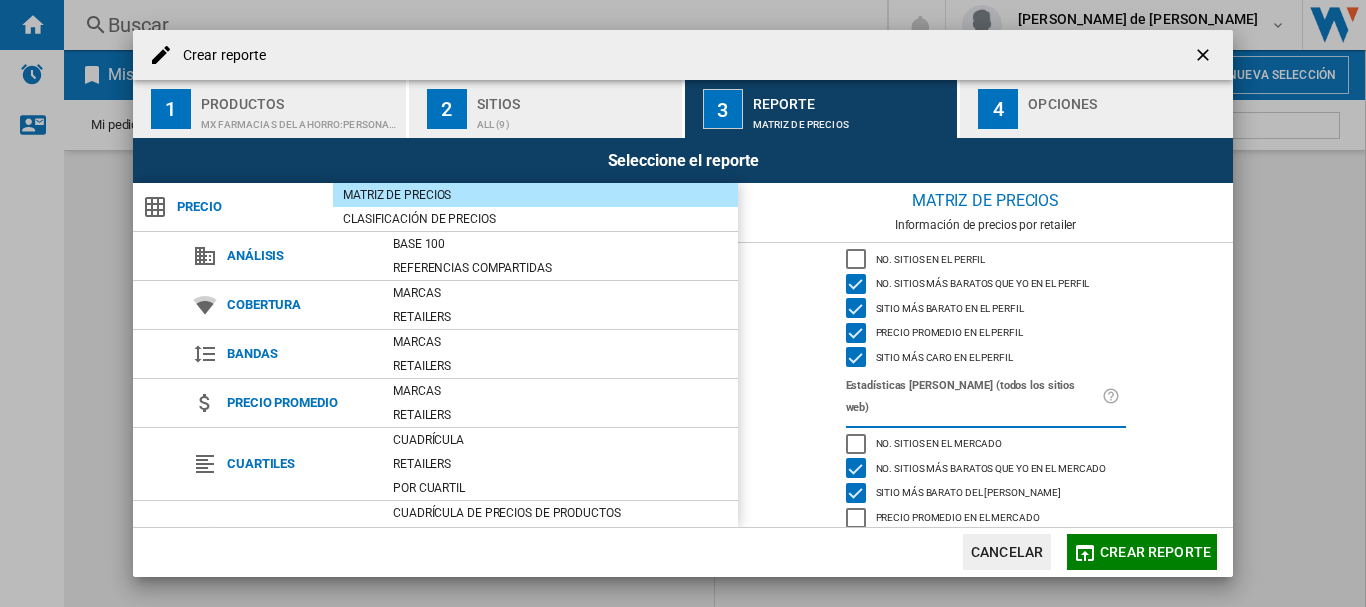 click 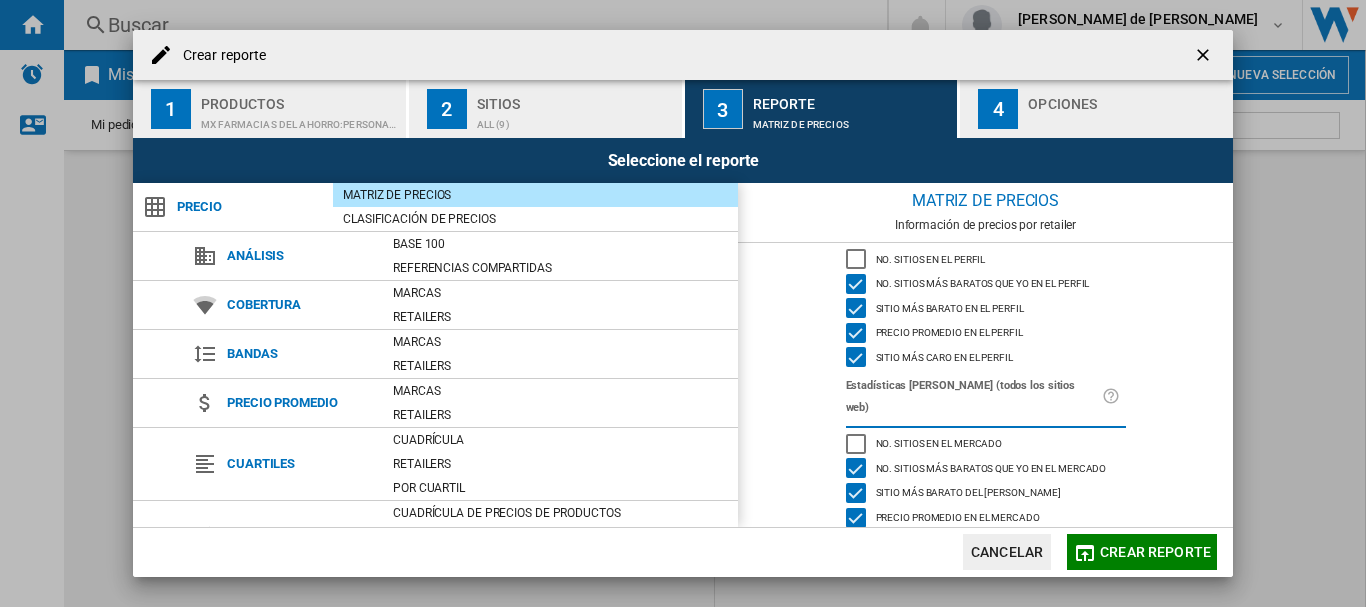 click 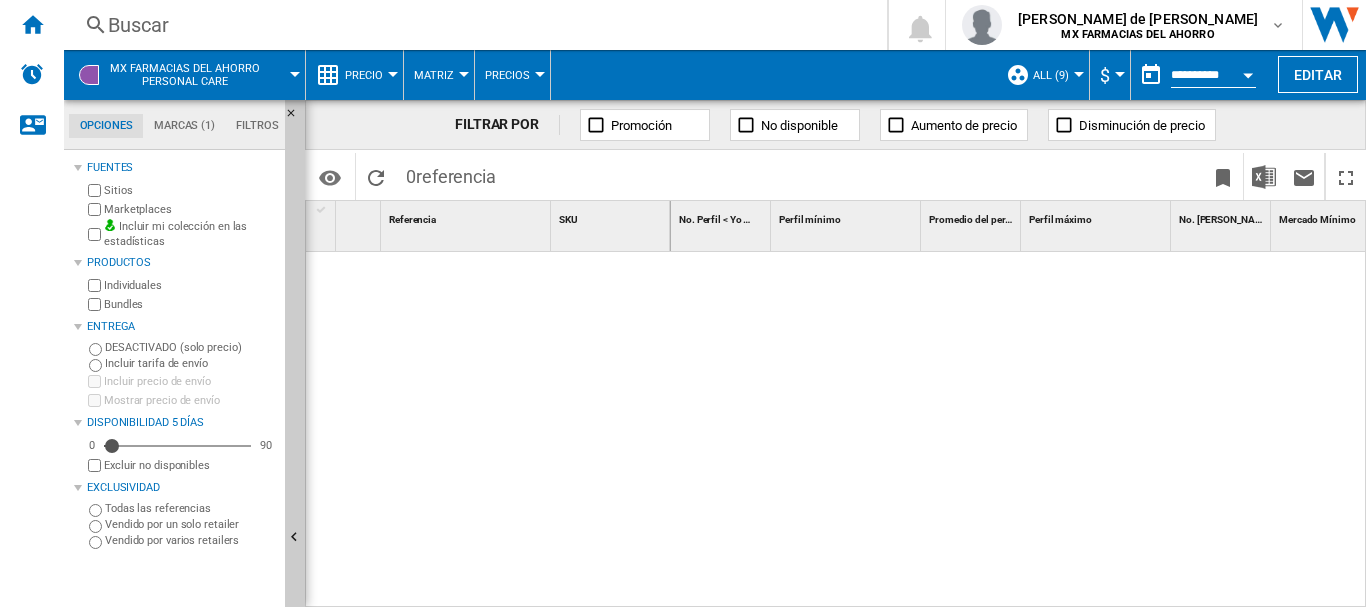 click at bounding box center [1019, 430] 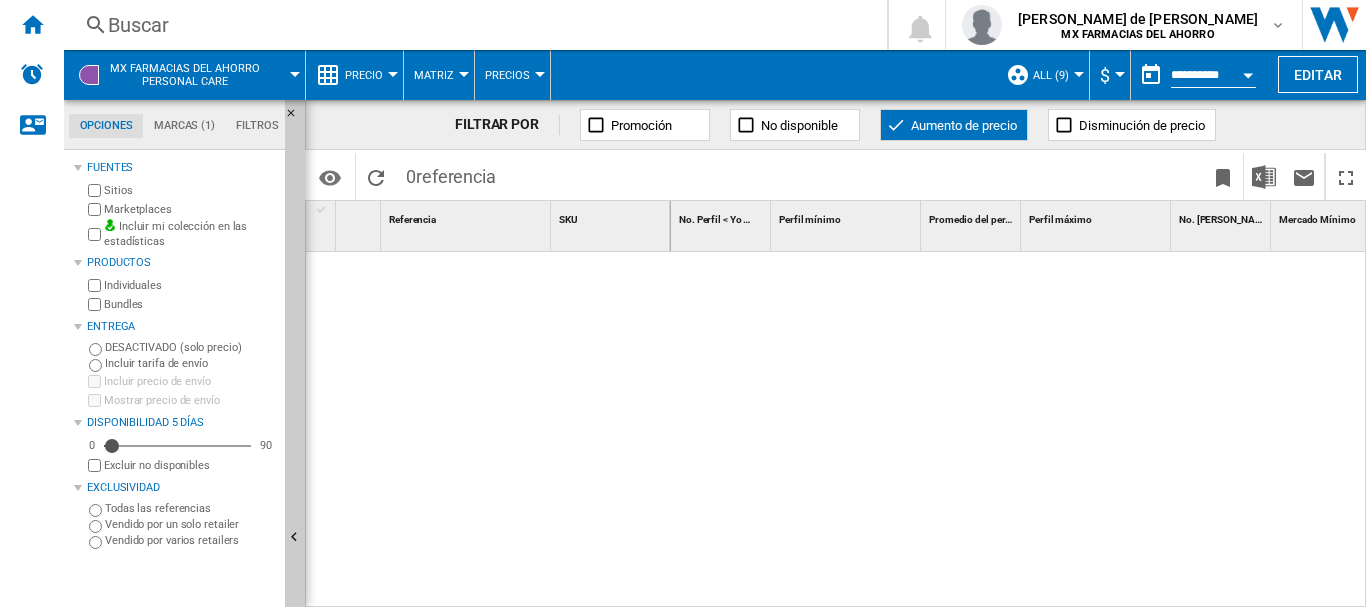 click on "Promoción" at bounding box center (641, 125) 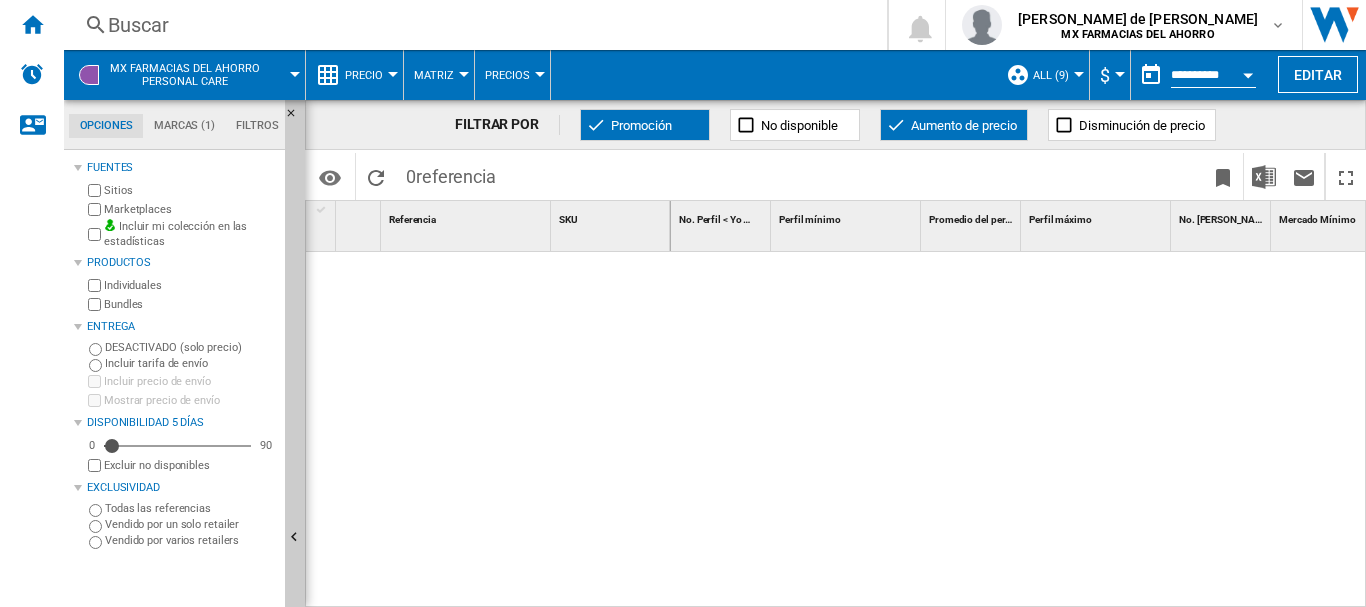 click on "Aumento de precio" at bounding box center [954, 125] 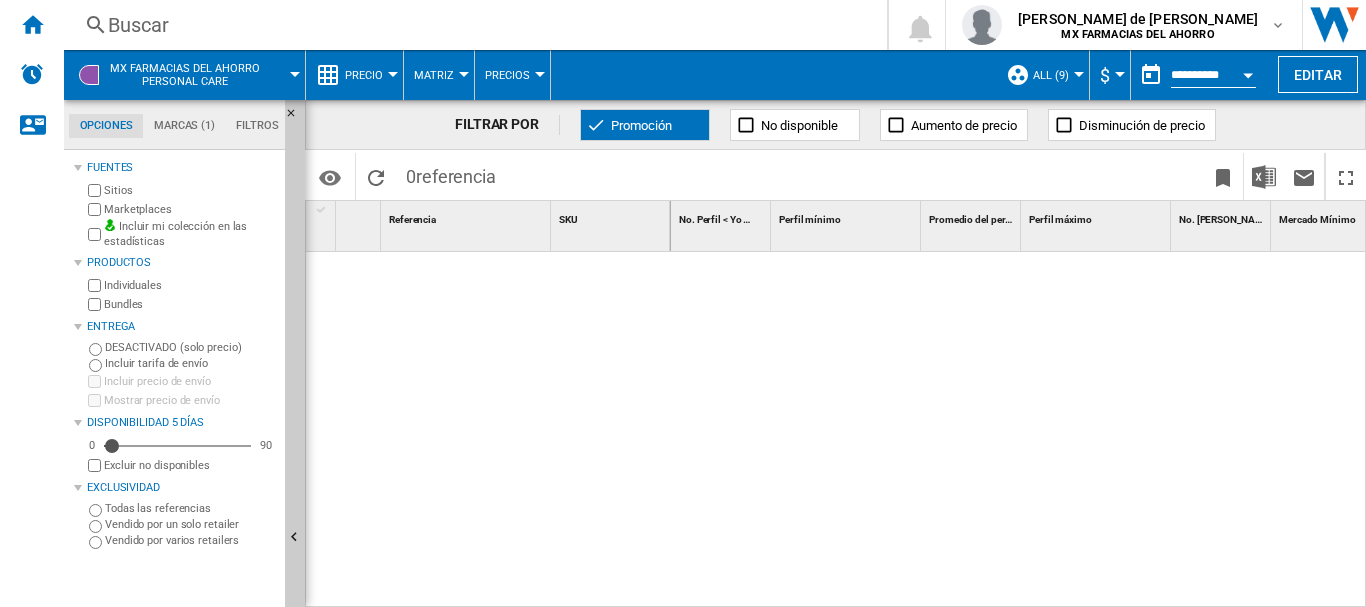 click on "Promoción" at bounding box center (641, 125) 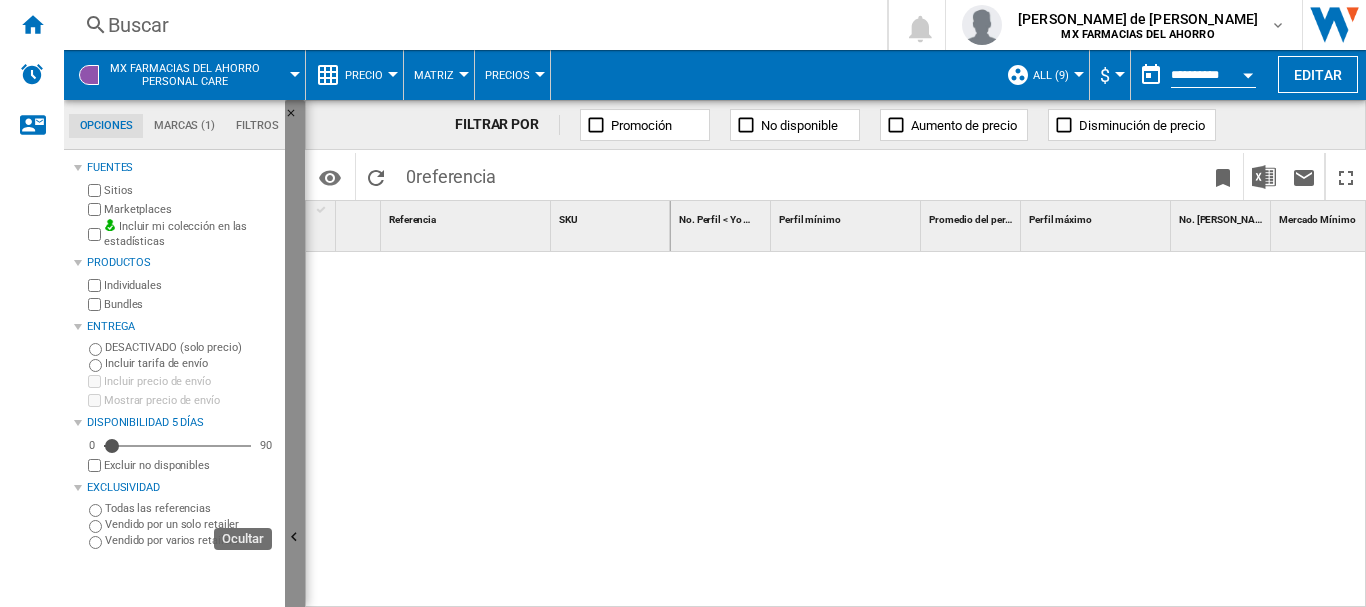 drag, startPoint x: 296, startPoint y: 374, endPoint x: 293, endPoint y: 271, distance: 103.04368 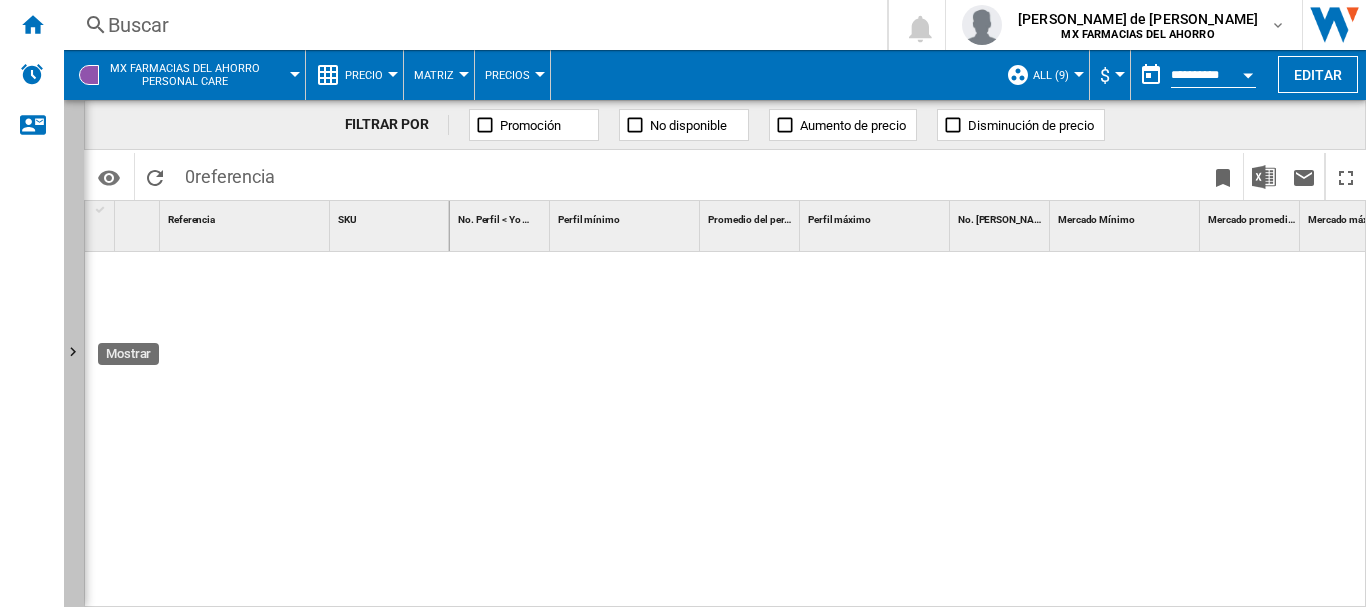 click at bounding box center (76, 355) 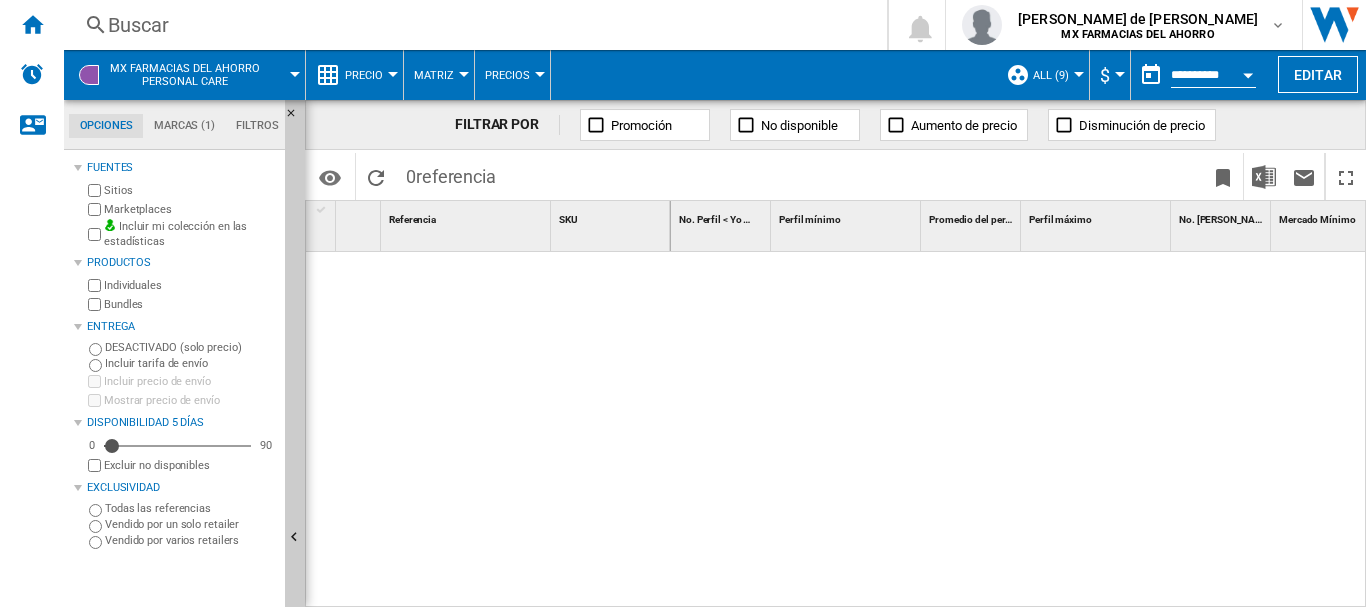 click on "Marcas (1)" 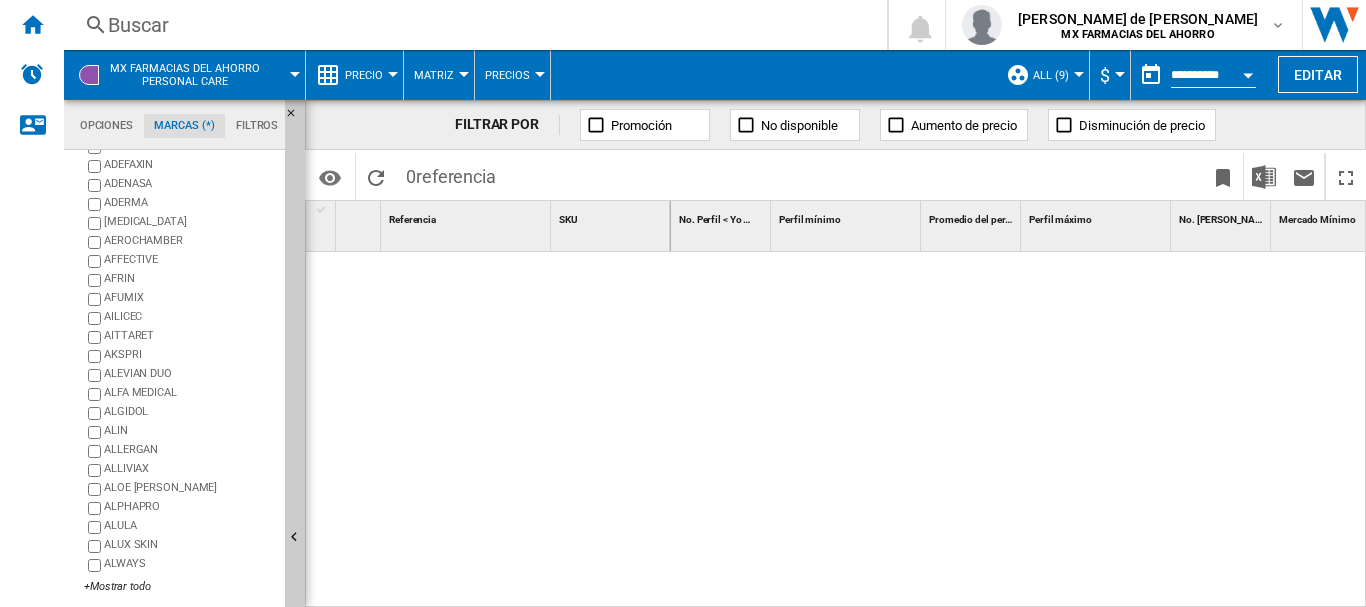 scroll, scrollTop: 199, scrollLeft: 0, axis: vertical 